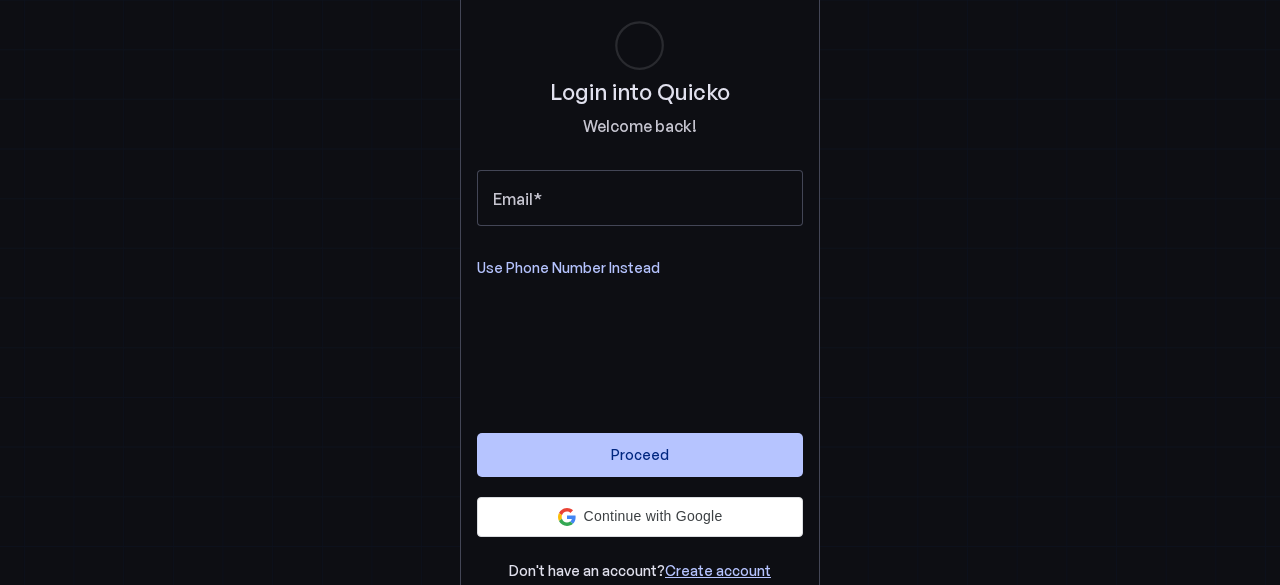 scroll, scrollTop: 0, scrollLeft: 0, axis: both 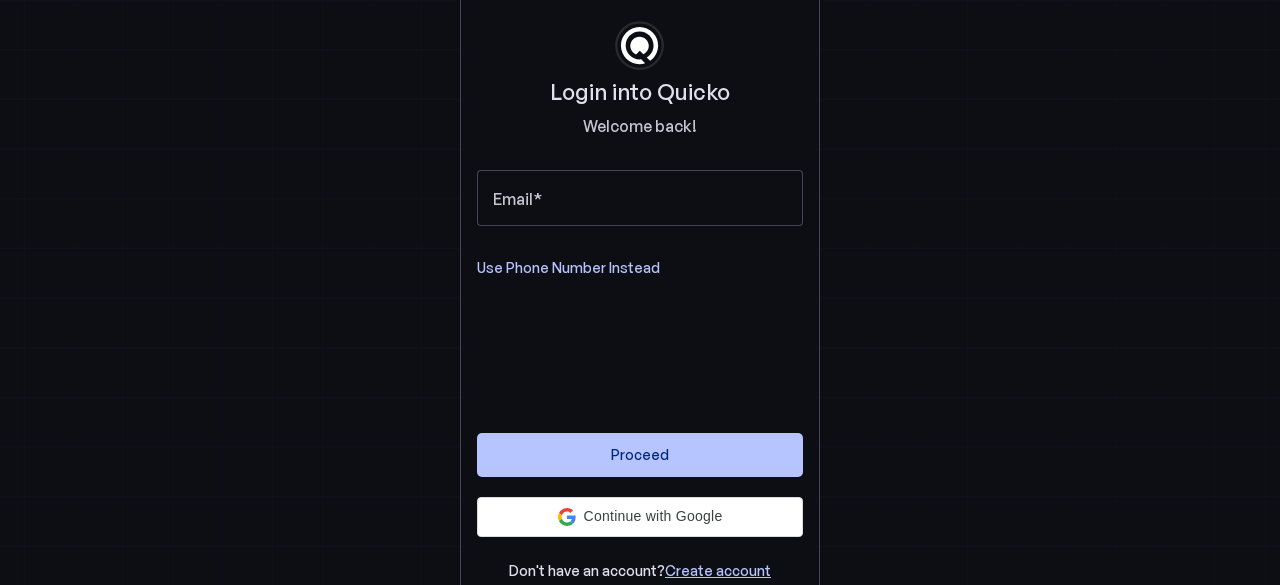 click on "Email" at bounding box center (640, 198) 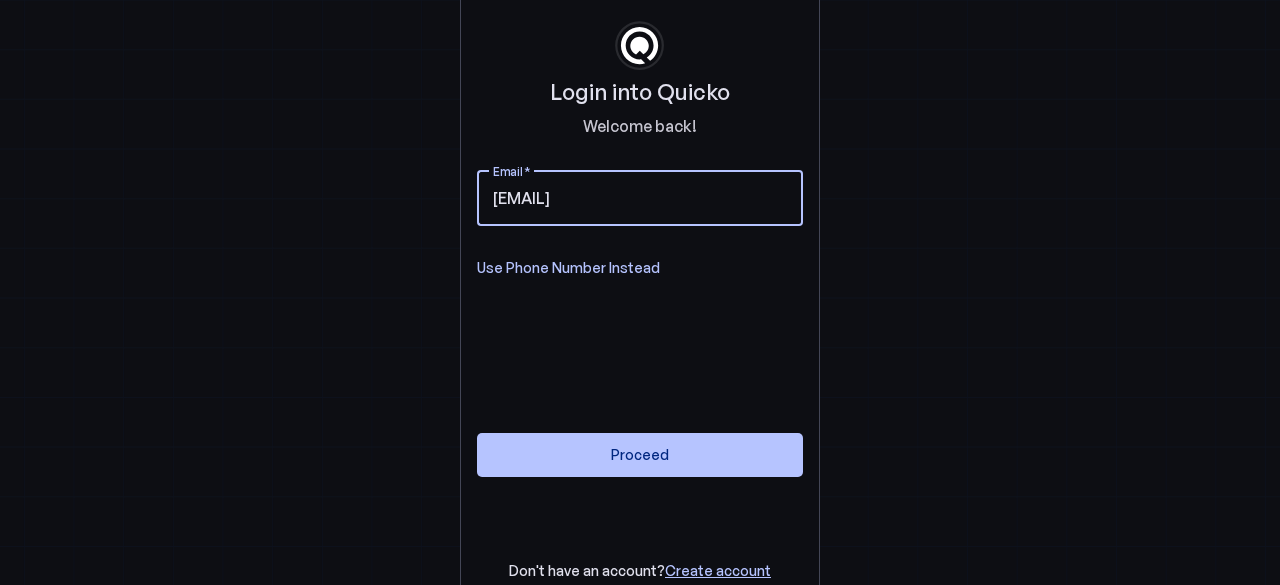 type on "himanshu9997@gmail.com" 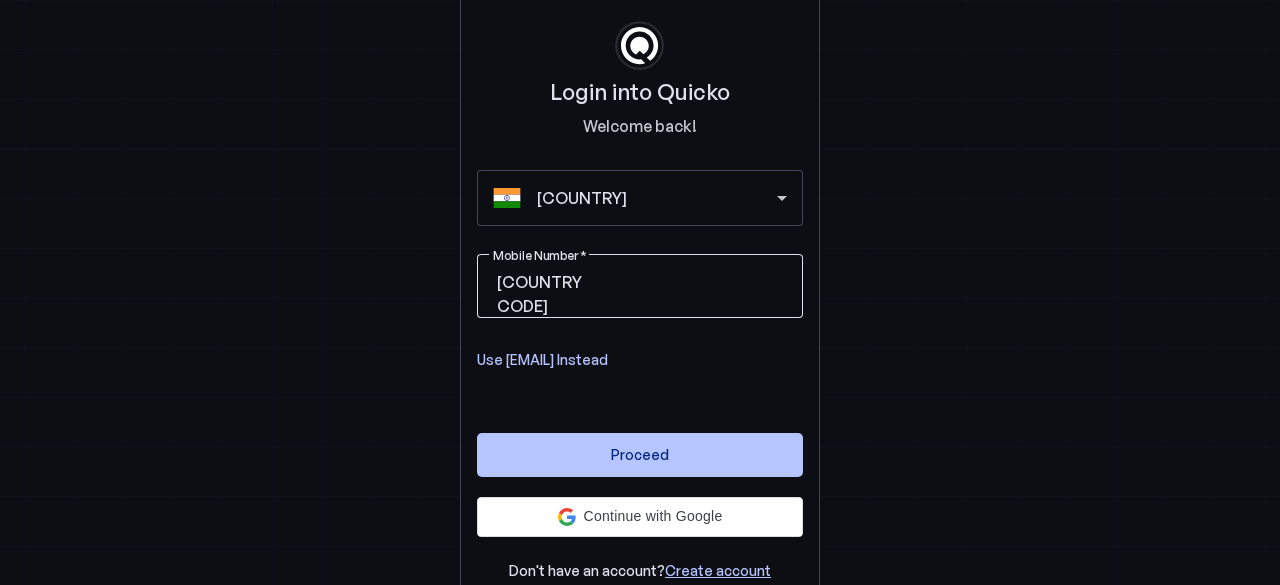 click on "Mobile Number" at bounding box center (706, 282) 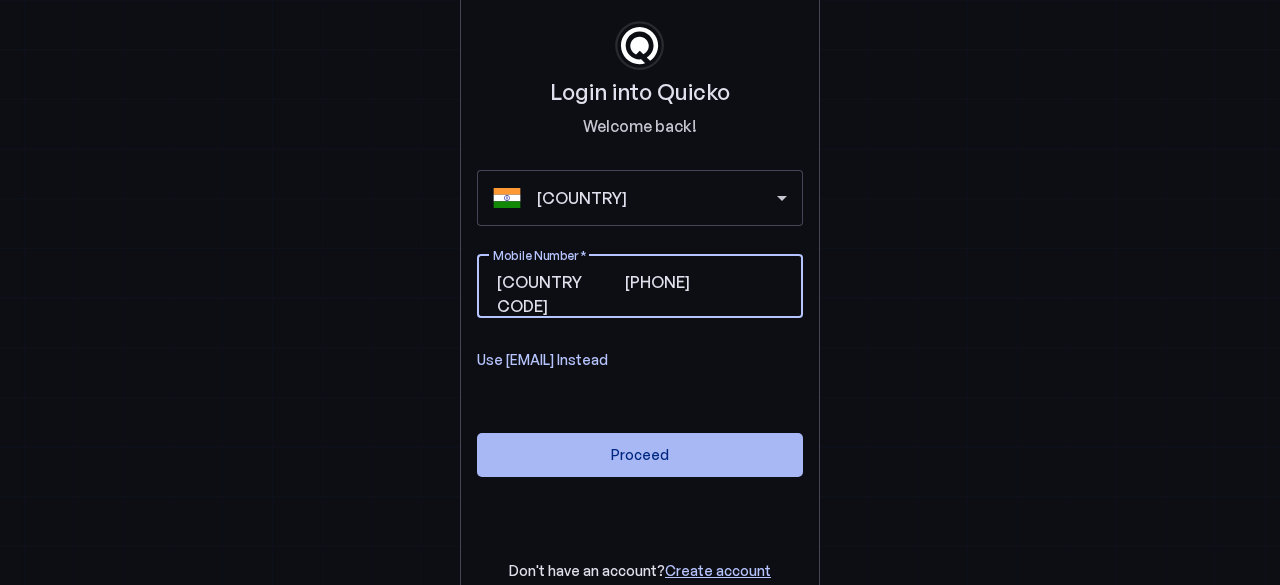 type on "8719995551" 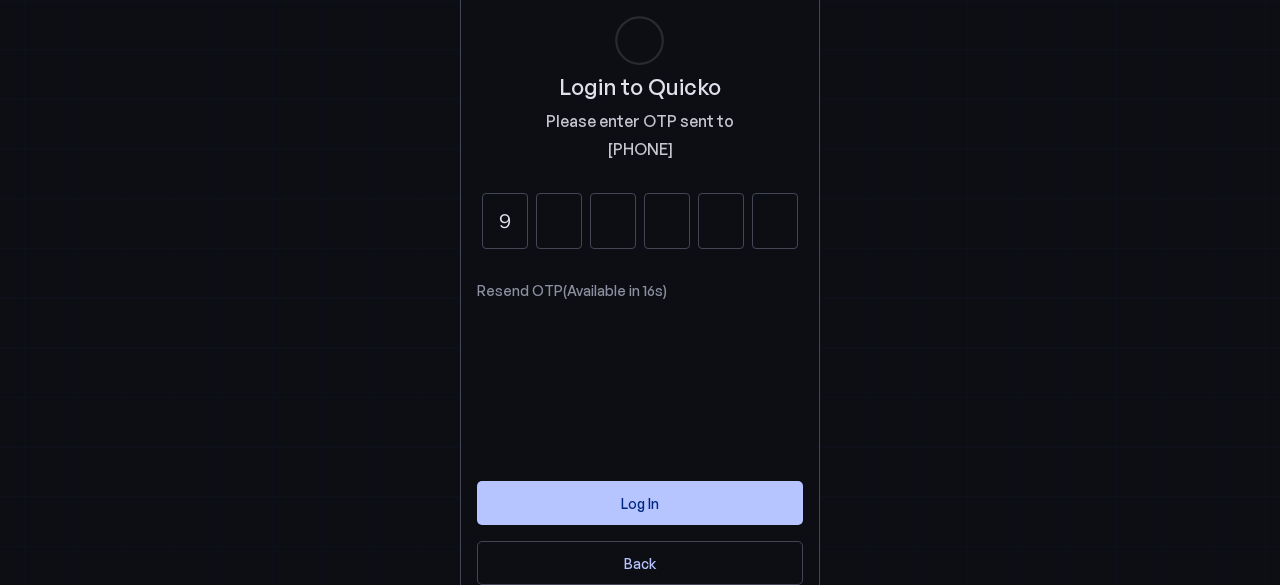 type on "9" 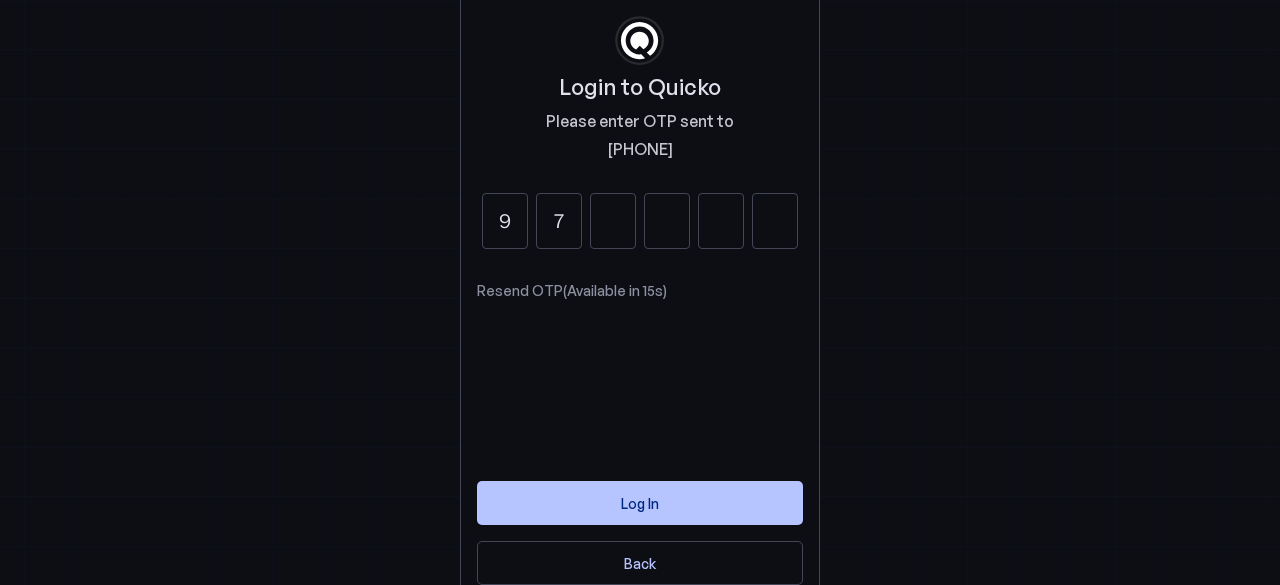 type on "7" 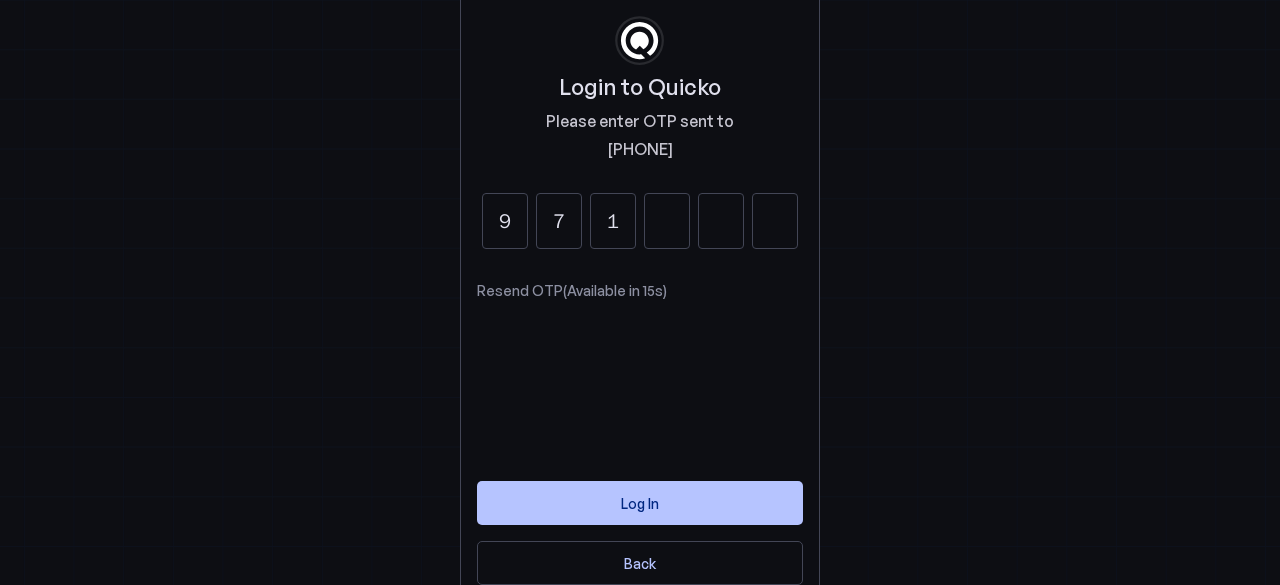 type on "1" 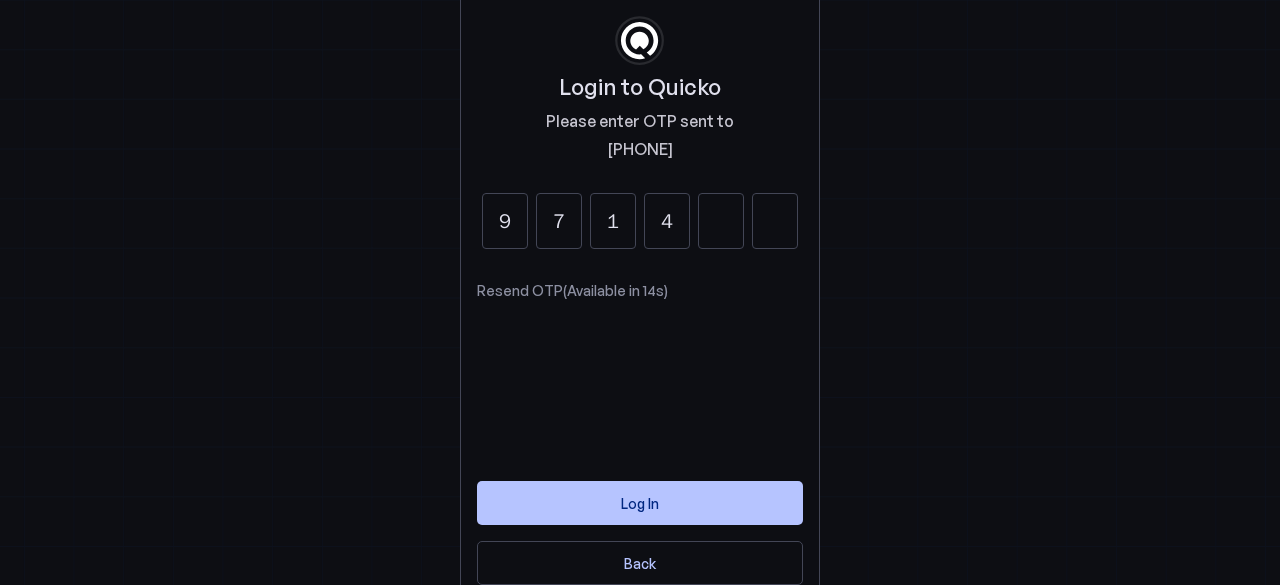 type on "4" 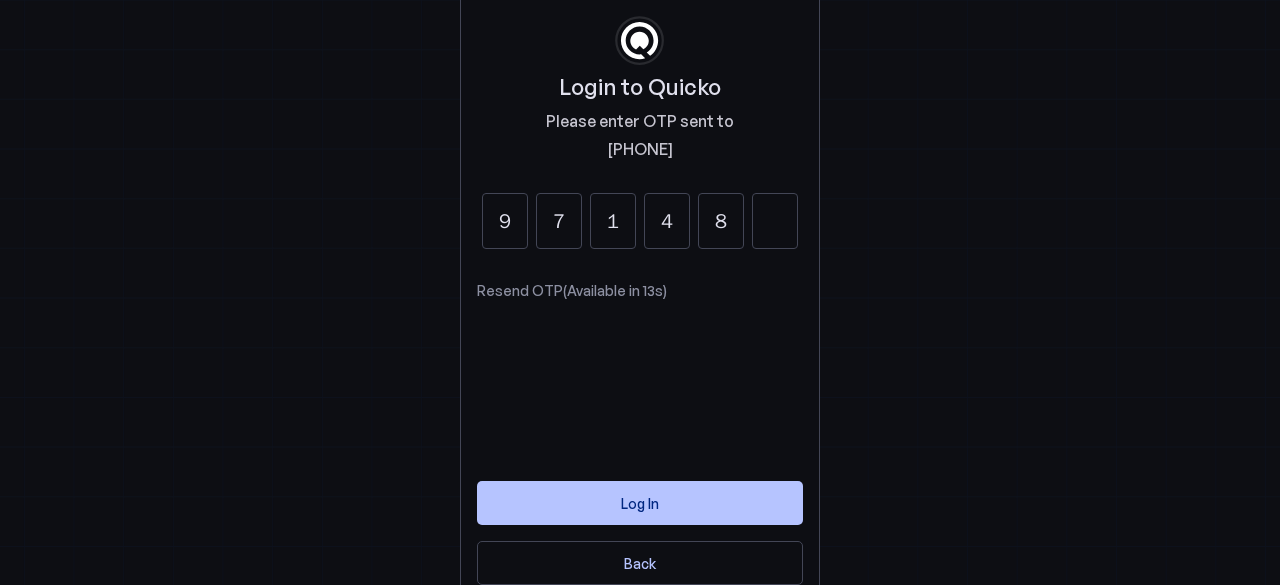 type on "8" 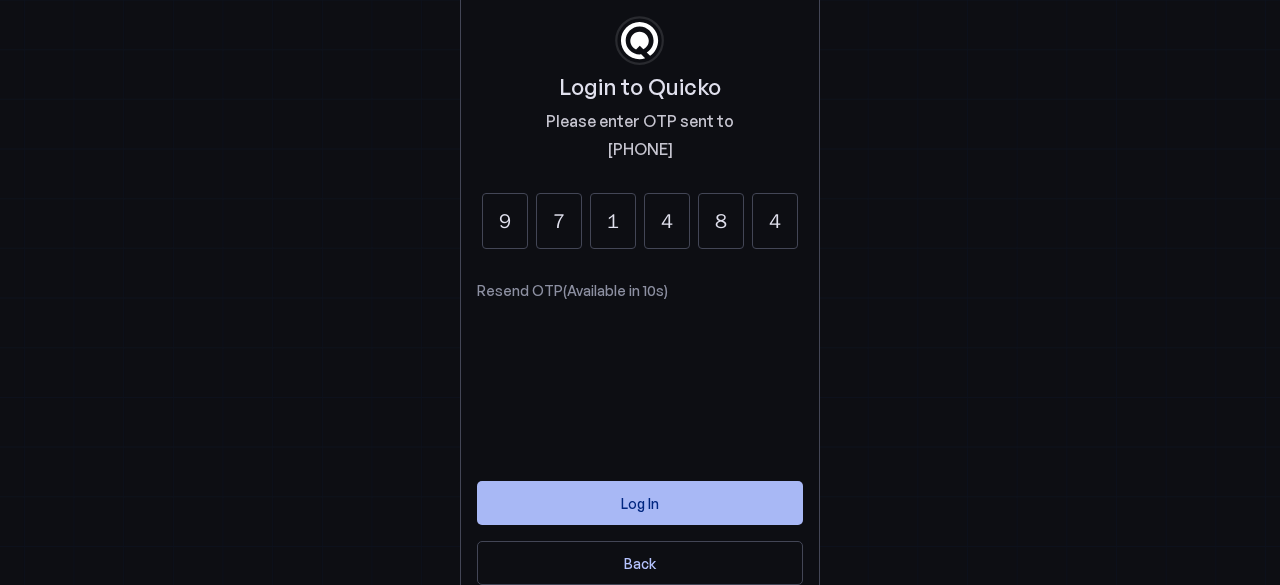 type on "4" 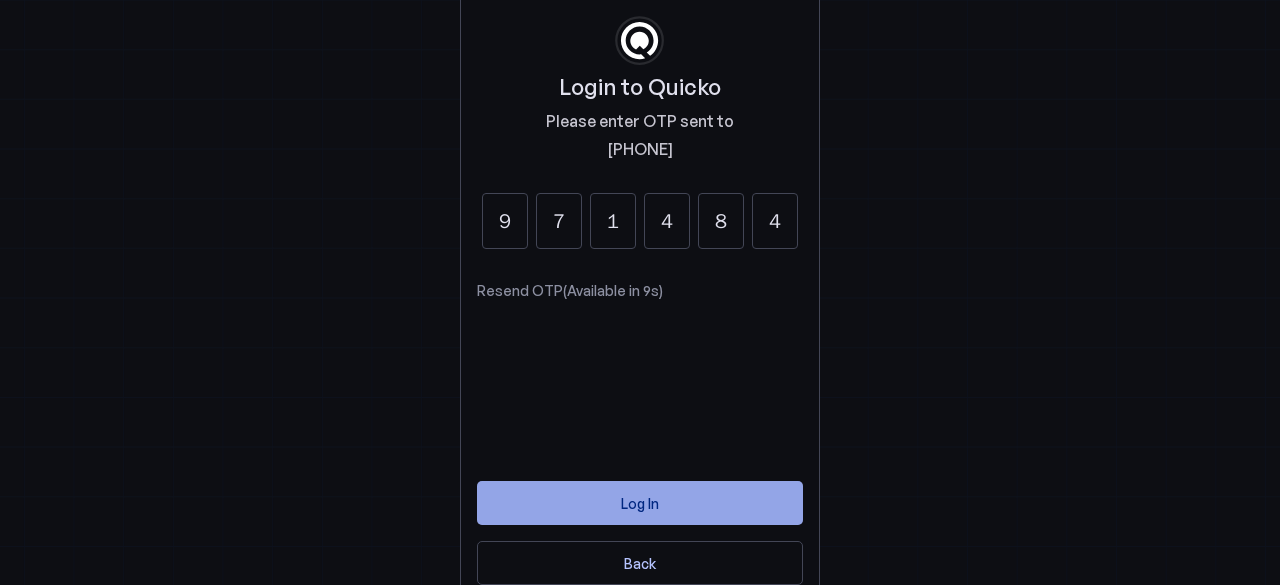 click at bounding box center [640, 503] 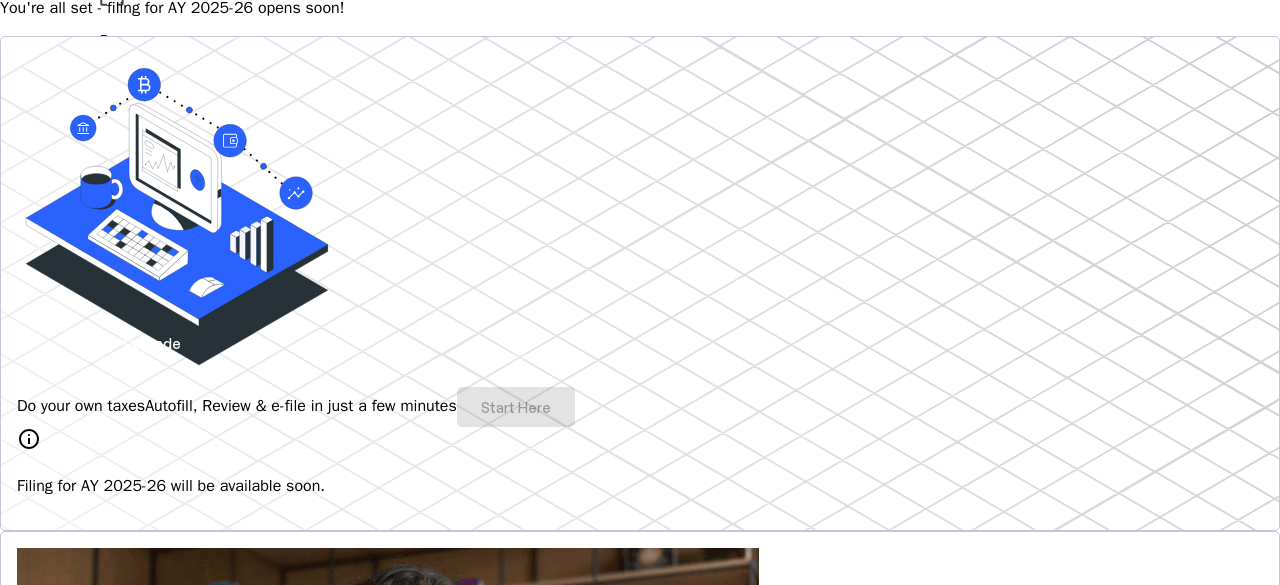 scroll, scrollTop: 200, scrollLeft: 0, axis: vertical 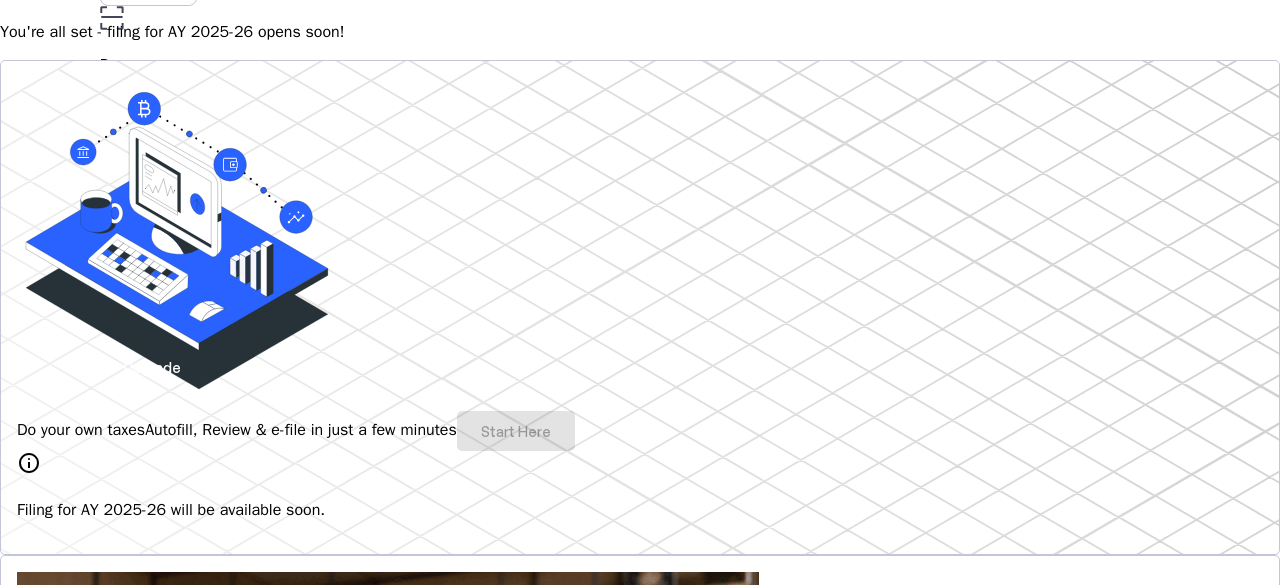 click on "Do your own taxes   Autofill, Review & e-file in just a few minutes   Start Here" at bounding box center [640, 431] 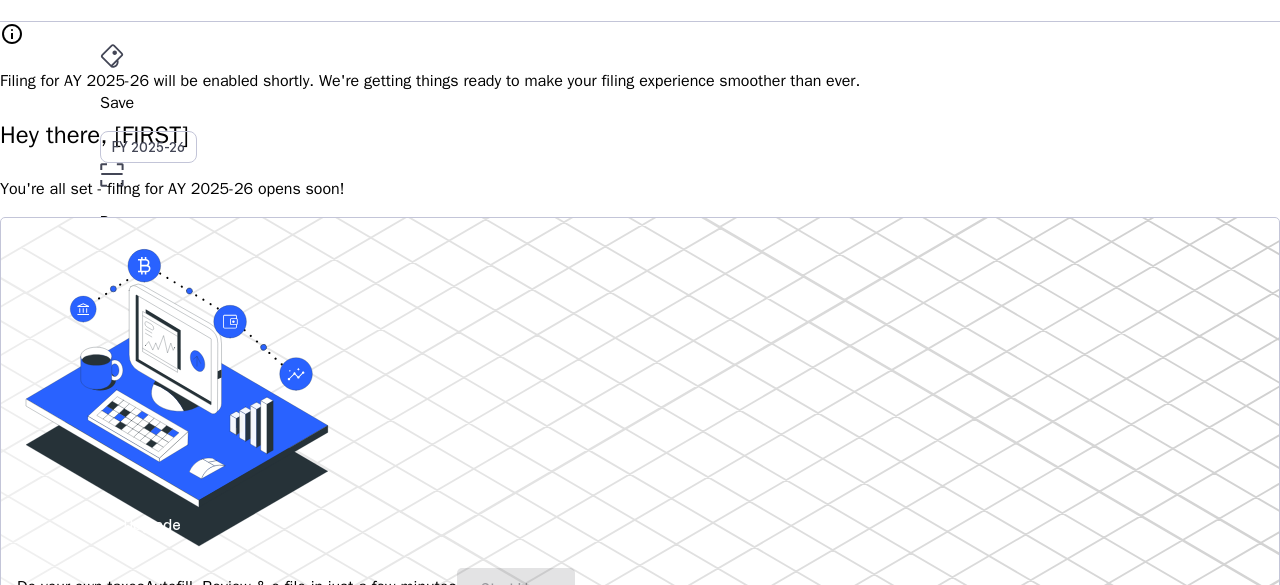 scroll, scrollTop: 0, scrollLeft: 0, axis: both 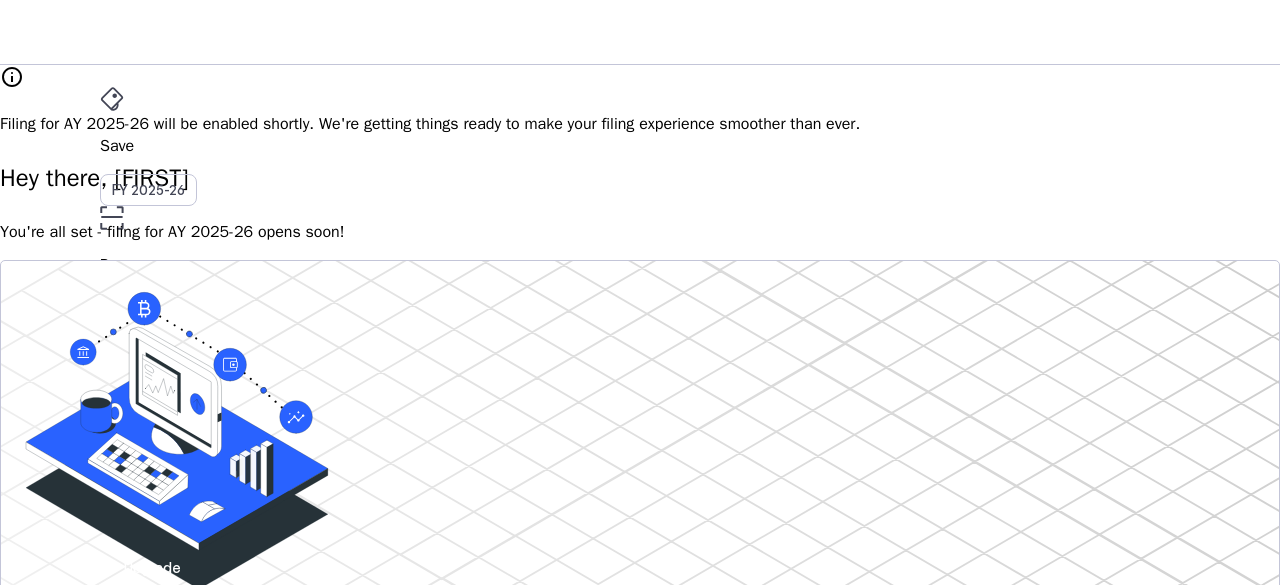 click at bounding box center [112, 99] 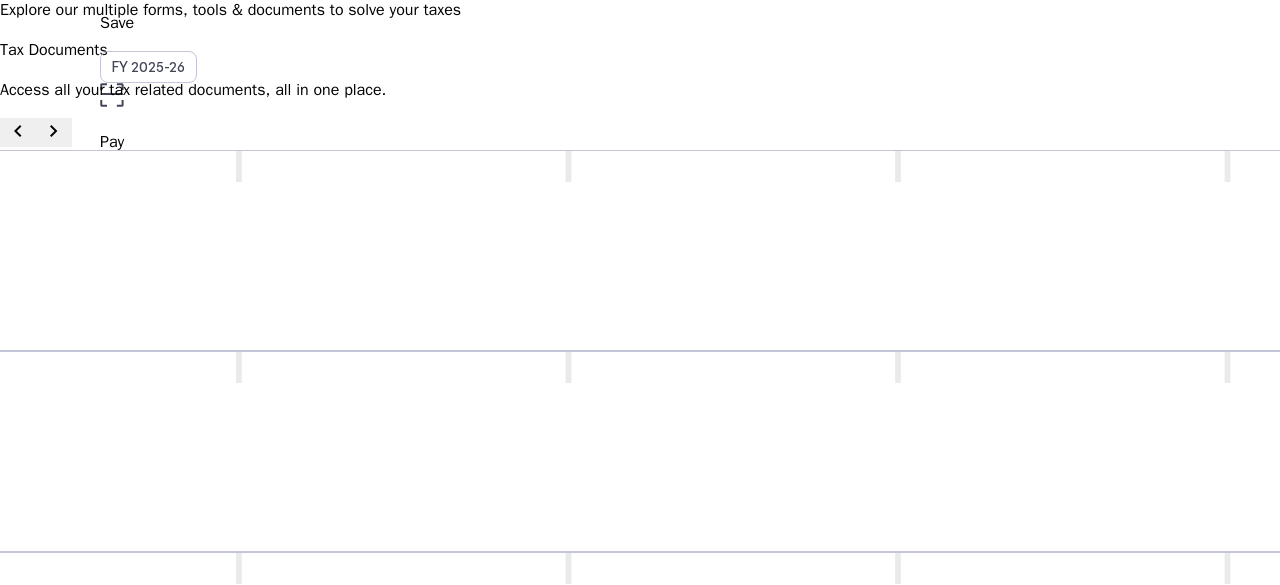 scroll, scrollTop: 0, scrollLeft: 0, axis: both 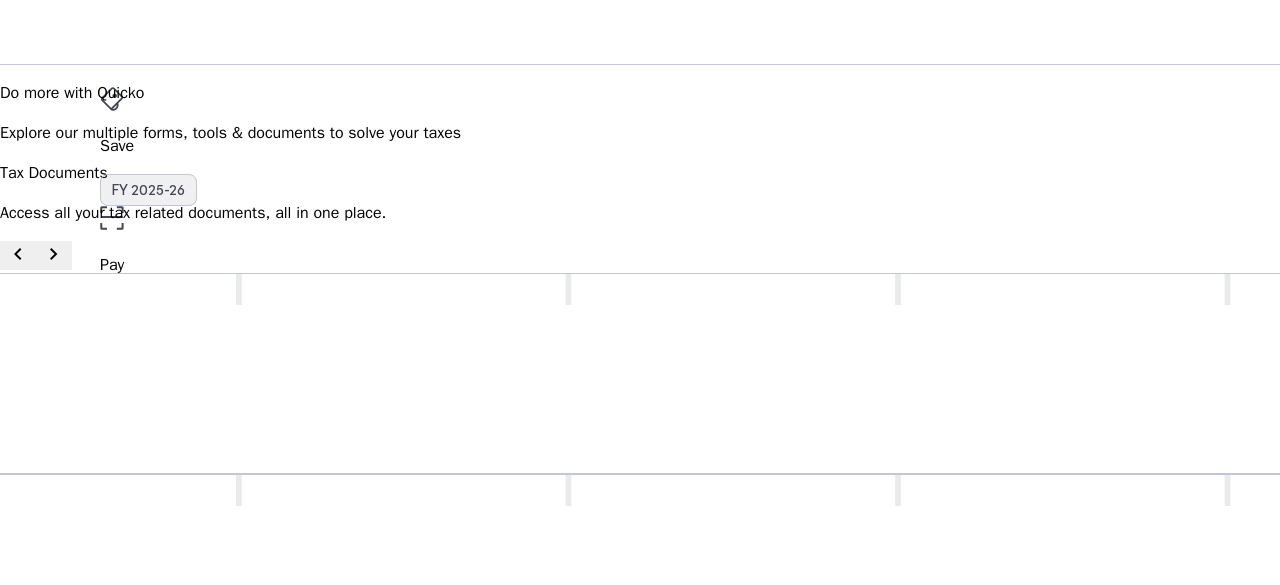 click on "FY 2025-26" at bounding box center [148, 190] 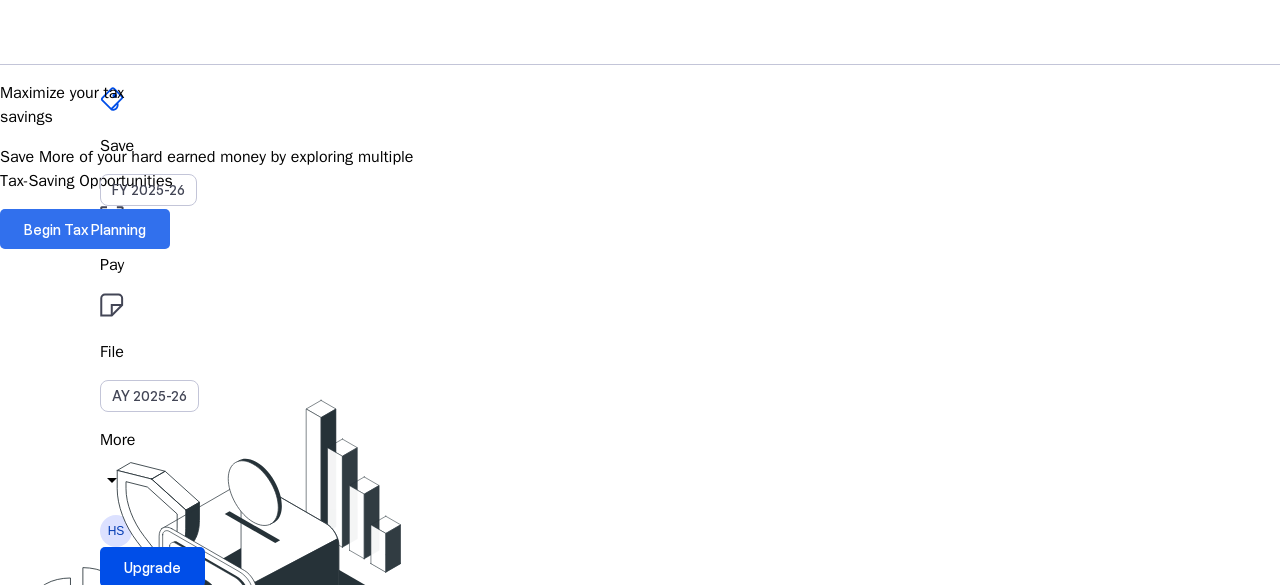 click on "Begin Tax Planning" at bounding box center (85, 229) 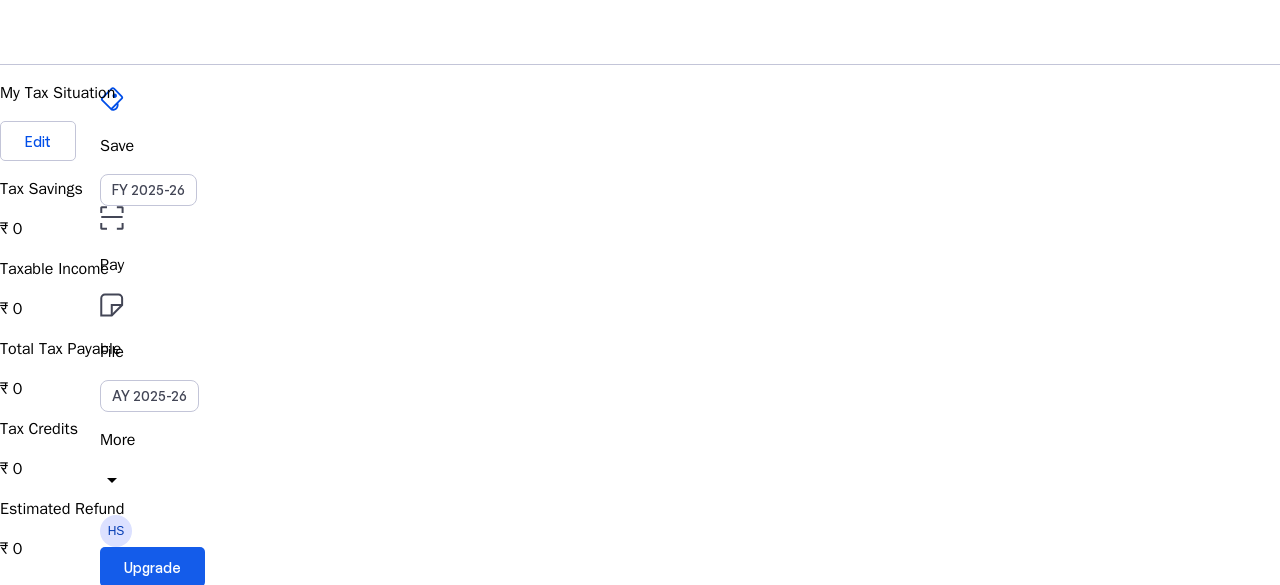 click at bounding box center (152, 567) 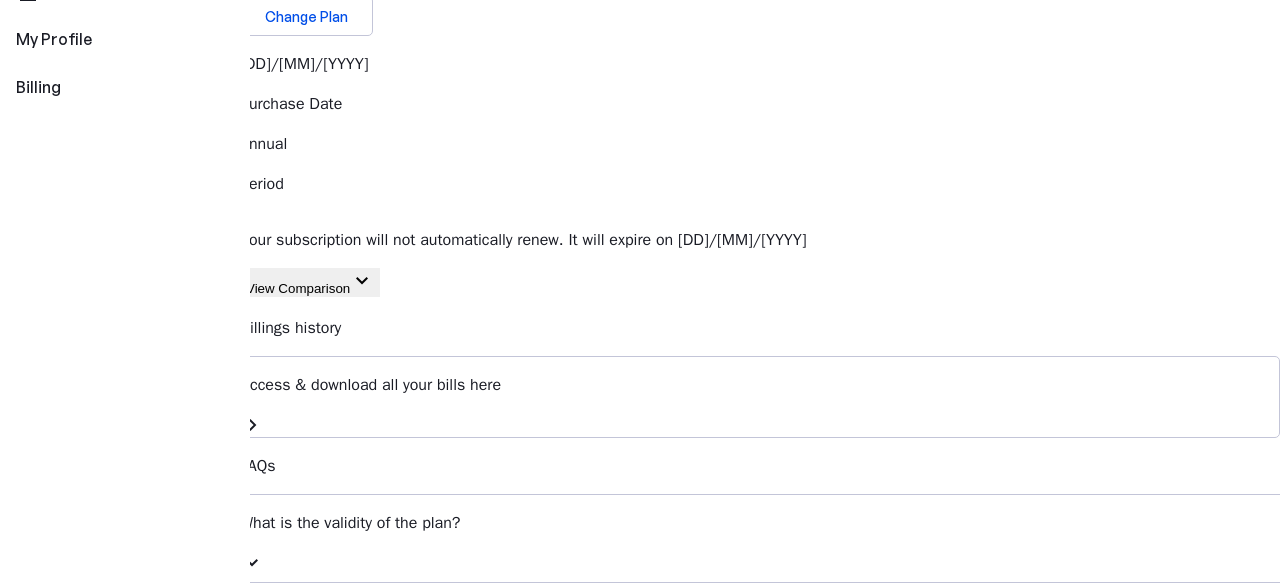scroll, scrollTop: 300, scrollLeft: 0, axis: vertical 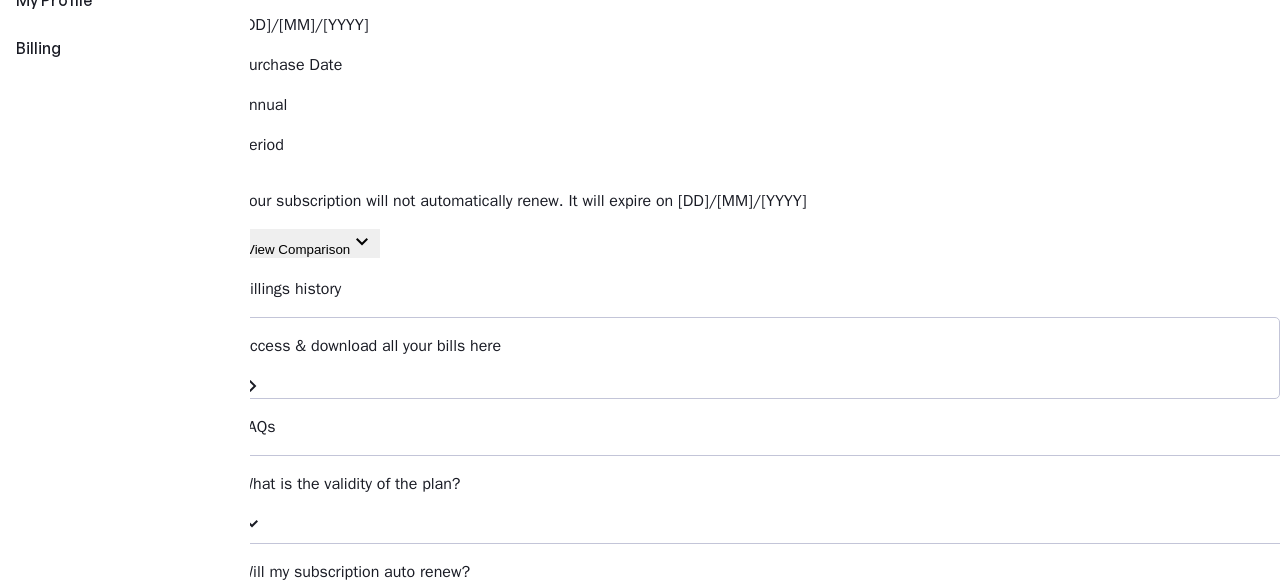 click on "Access & download all your bills here" at bounding box center [760, 346] 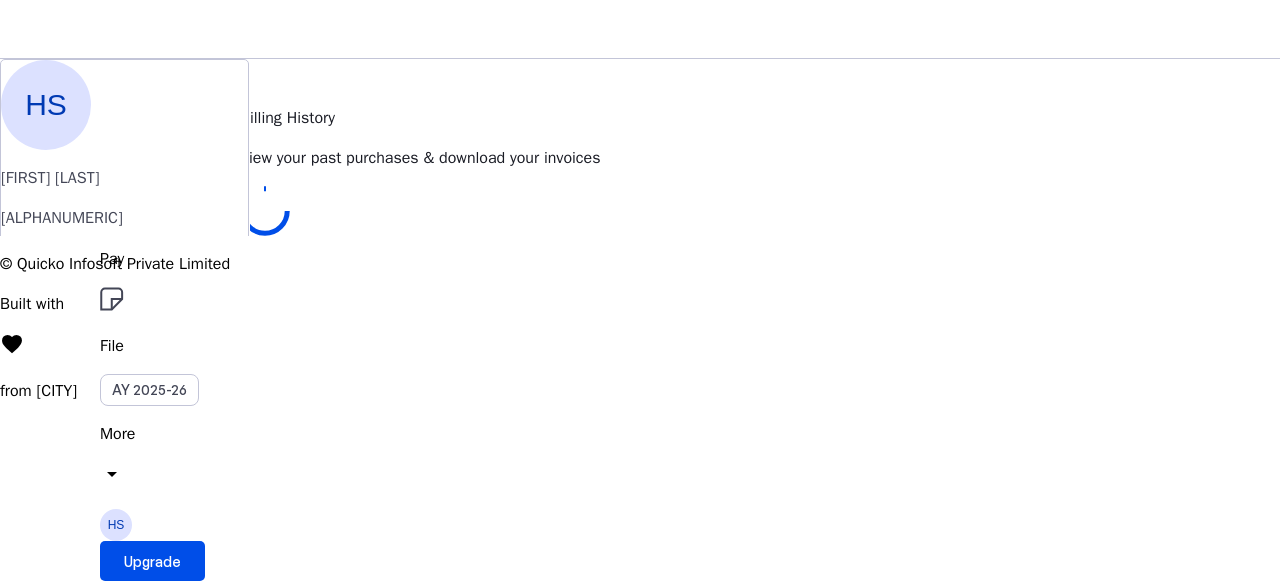scroll, scrollTop: 0, scrollLeft: 0, axis: both 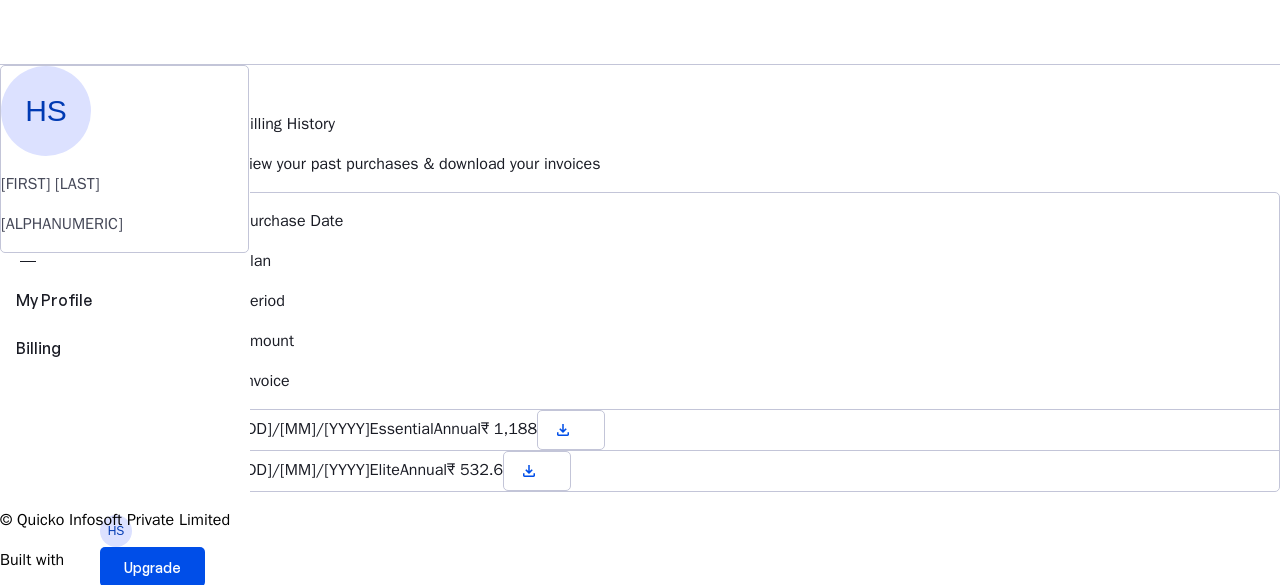 click on "File" at bounding box center [640, 265] 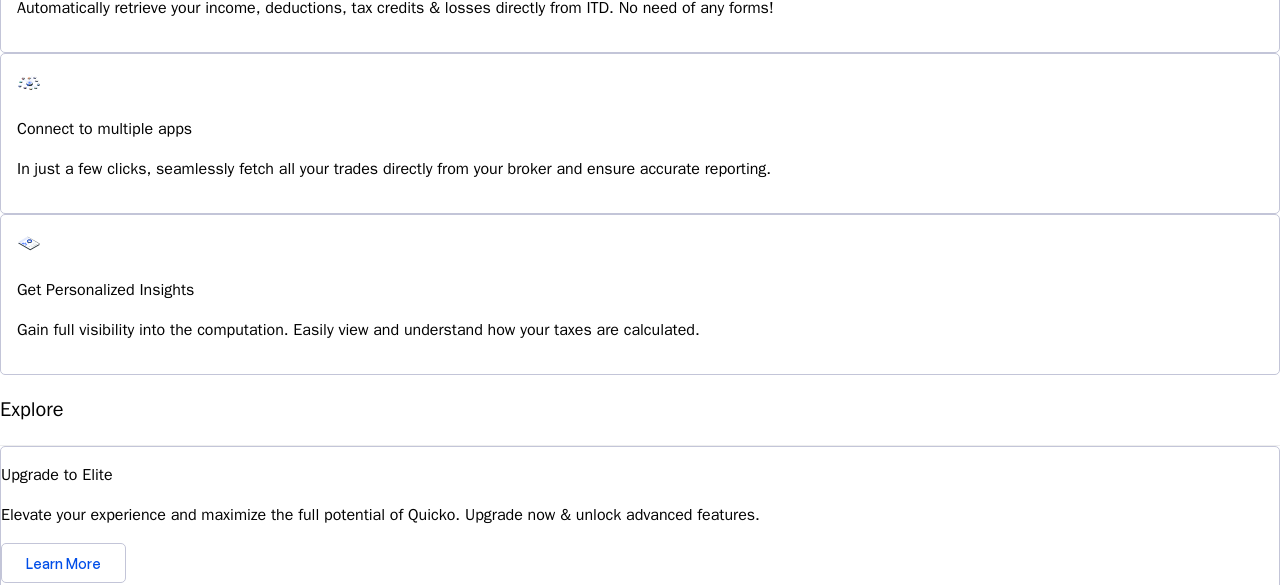 scroll, scrollTop: 1600, scrollLeft: 0, axis: vertical 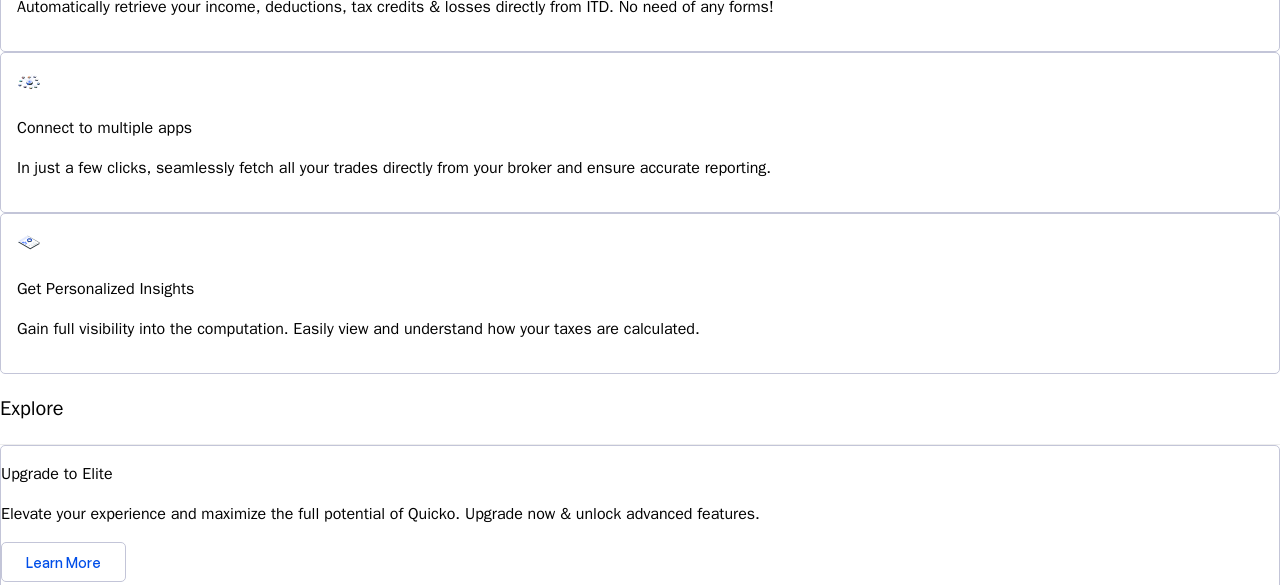 click on "I'm Interested" at bounding box center [73, 1069] 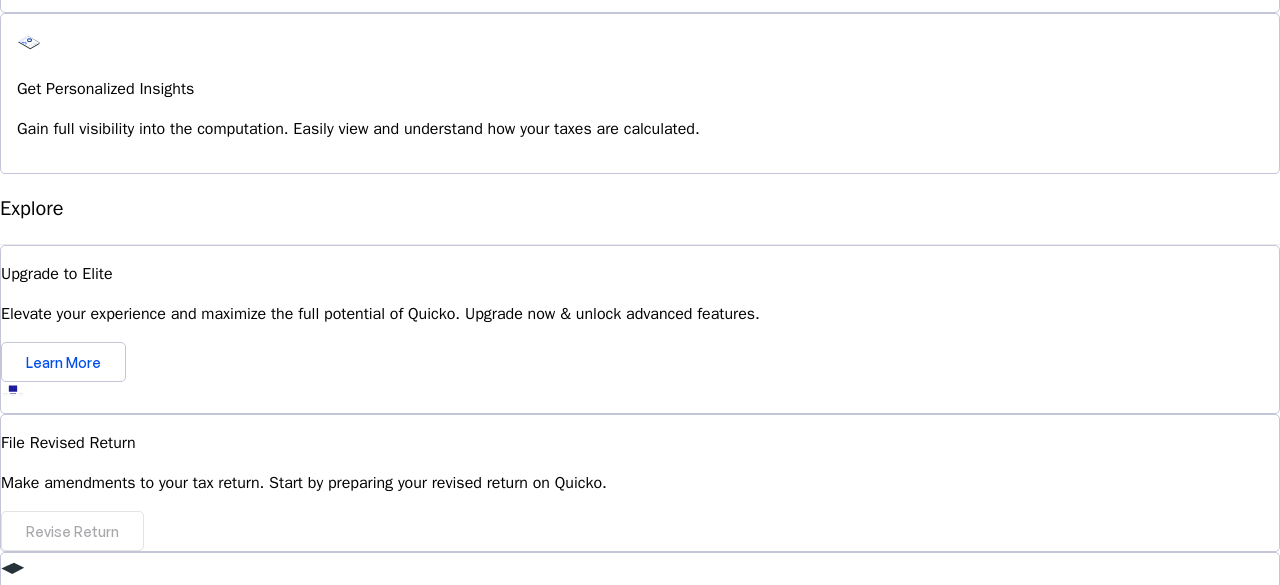 scroll, scrollTop: 1700, scrollLeft: 0, axis: vertical 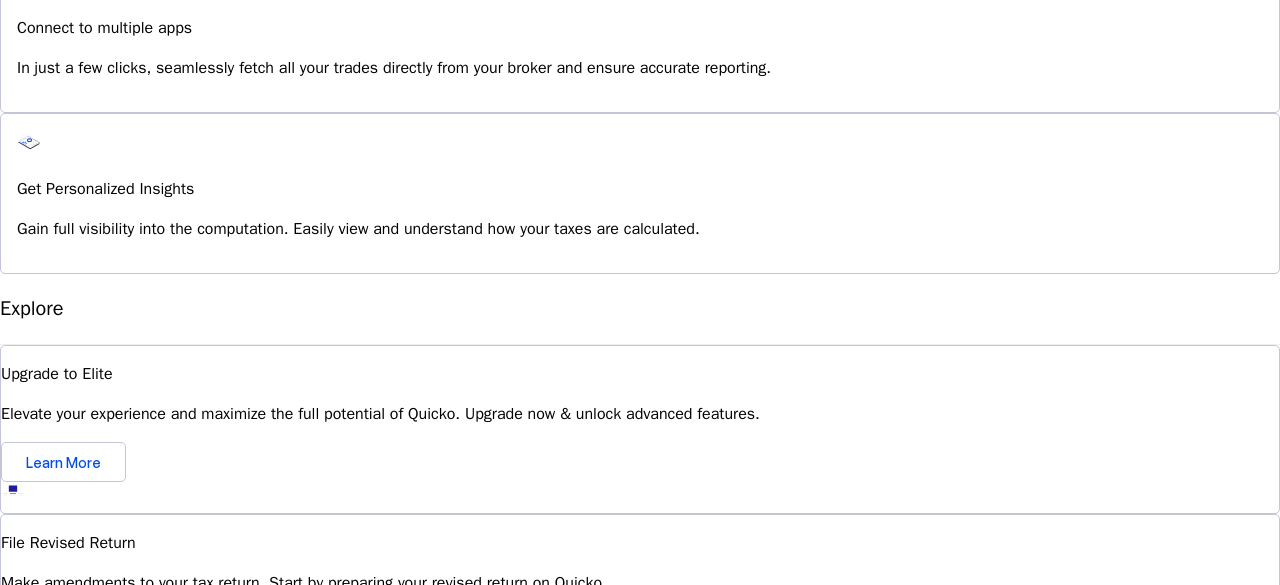click on "Explore" at bounding box center (51, 793) 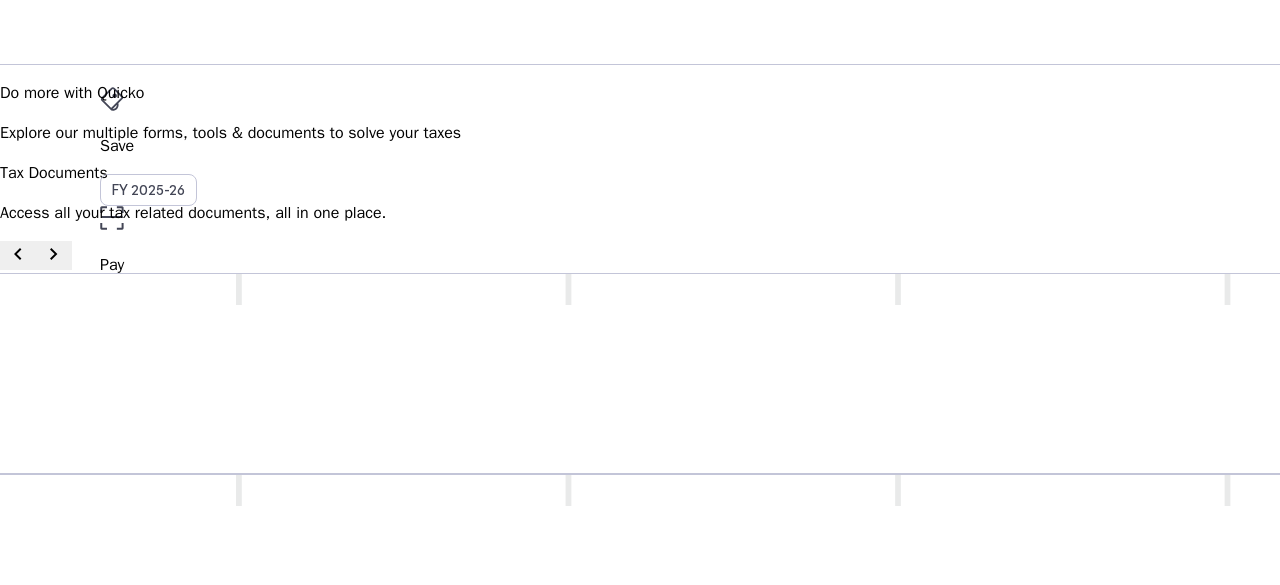 scroll, scrollTop: 200, scrollLeft: 0, axis: vertical 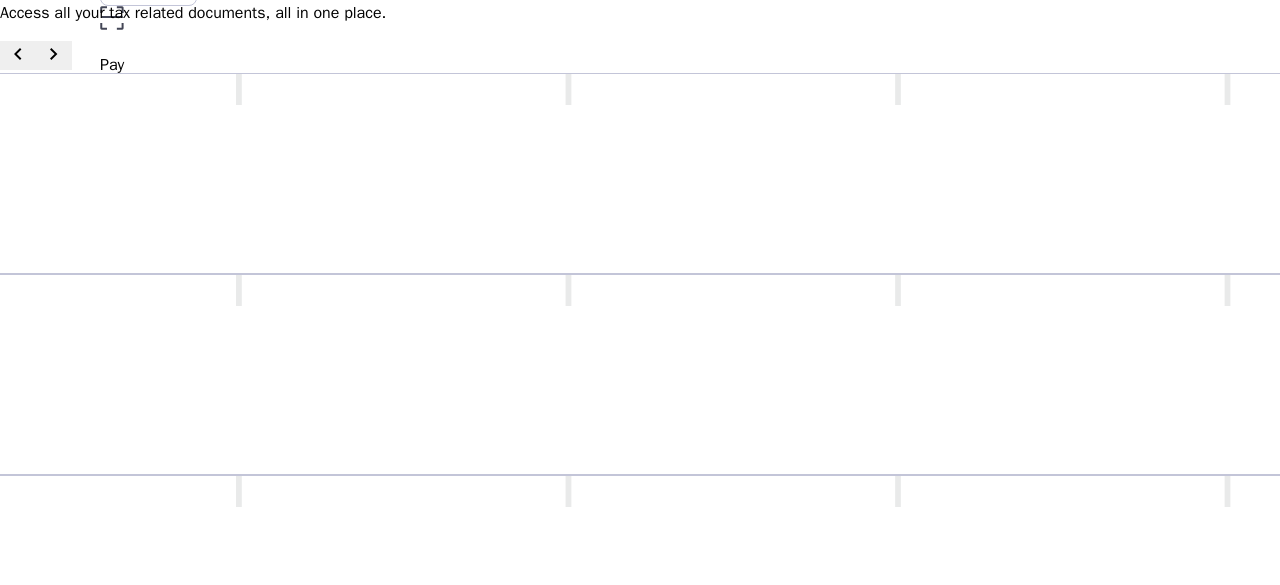 click on "The complete filed income tax return document that declares income, deductions, and computes tax liability." at bounding box center [900, 816] 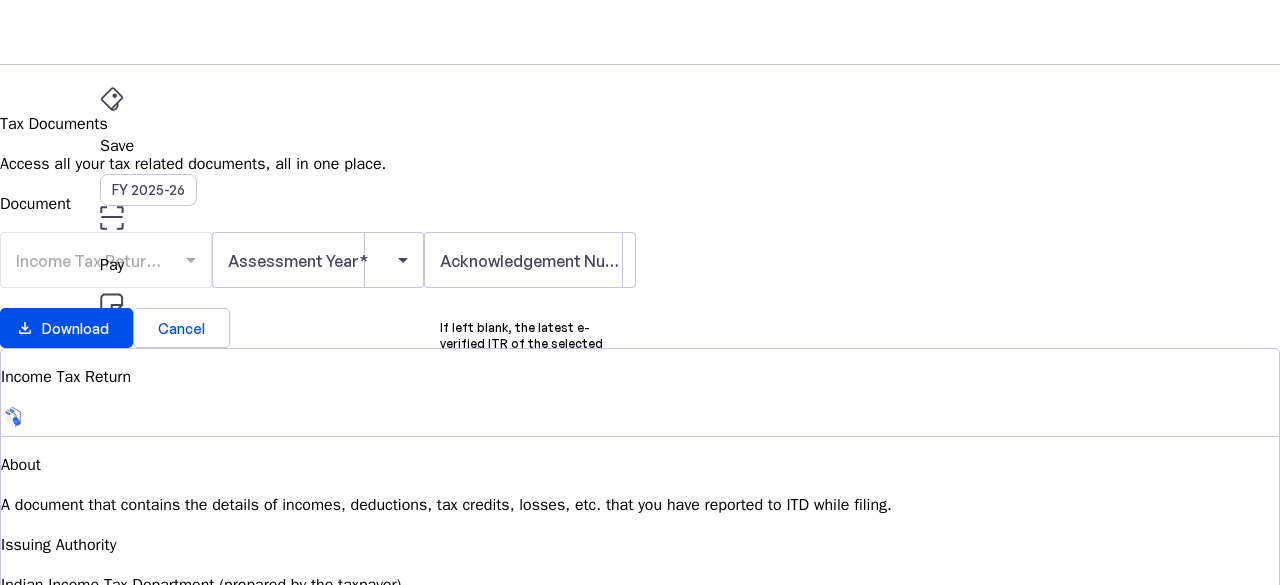 click on "Income Tax Return (ITR)" at bounding box center [106, 270] 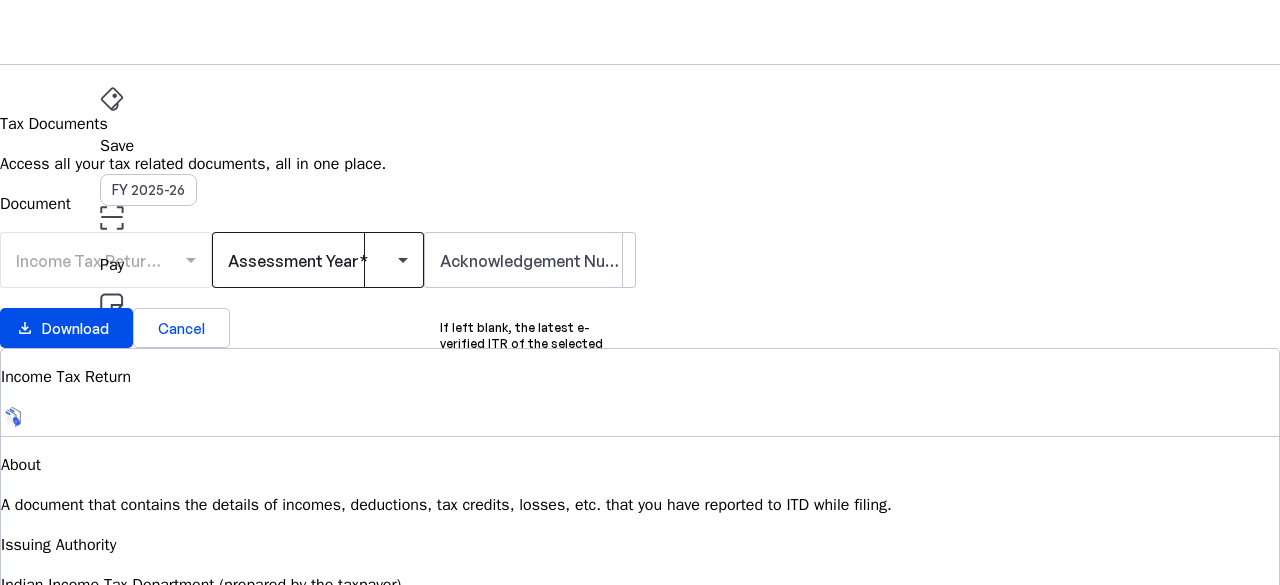 click at bounding box center (313, 260) 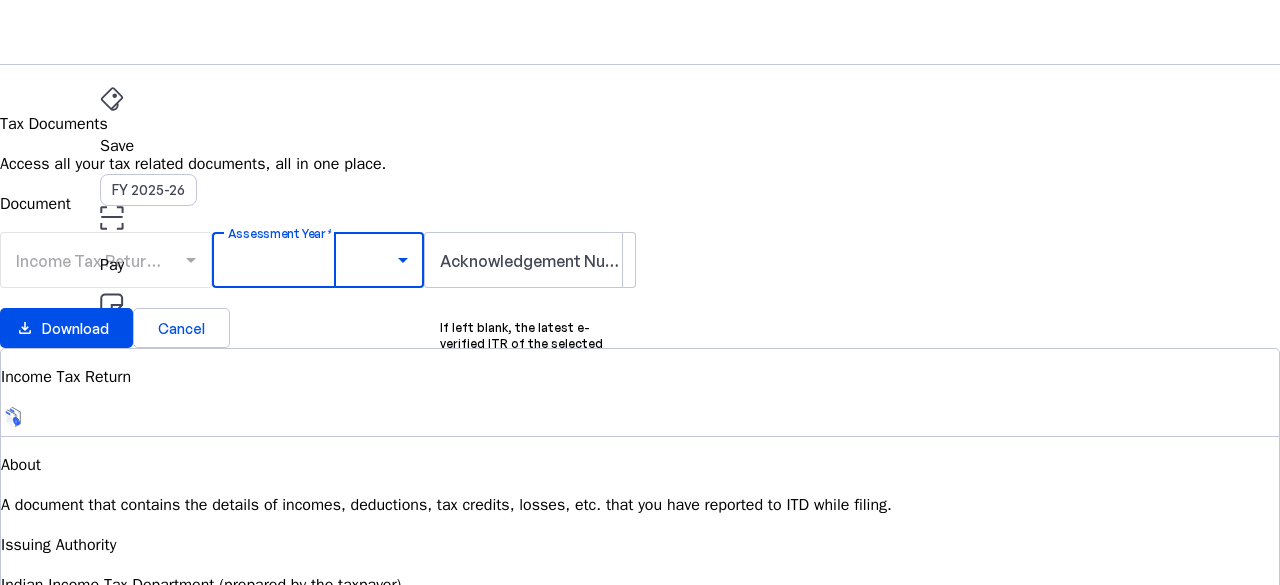 click on "AY 2024-25" at bounding box center (309, 1037) 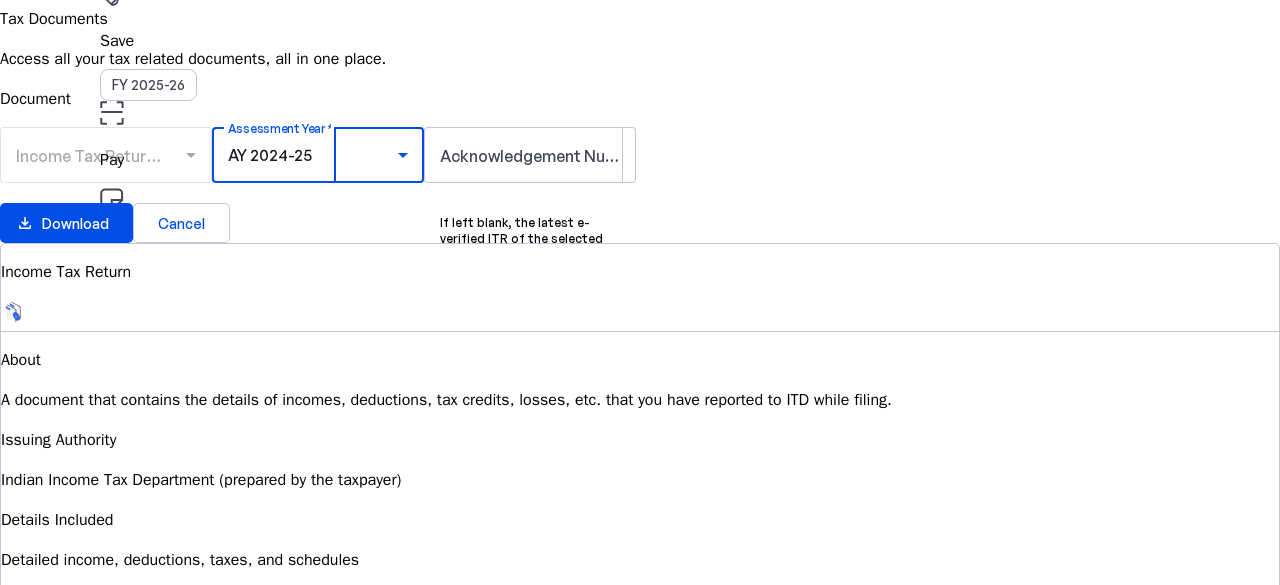 scroll, scrollTop: 200, scrollLeft: 0, axis: vertical 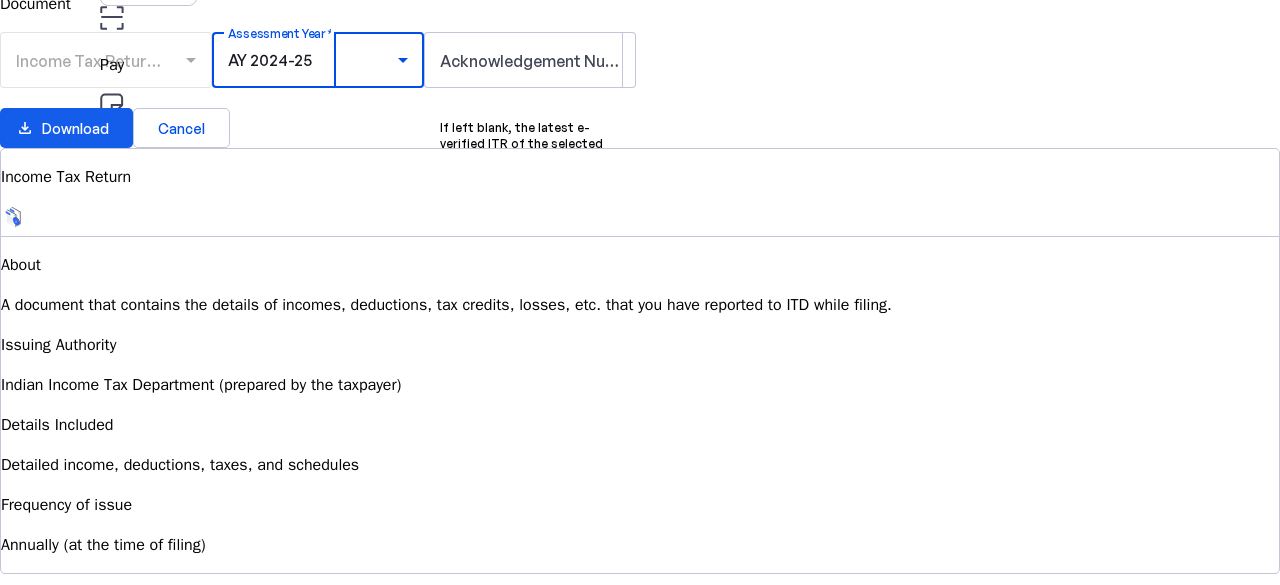 click on "download_file" at bounding box center (25, 128) 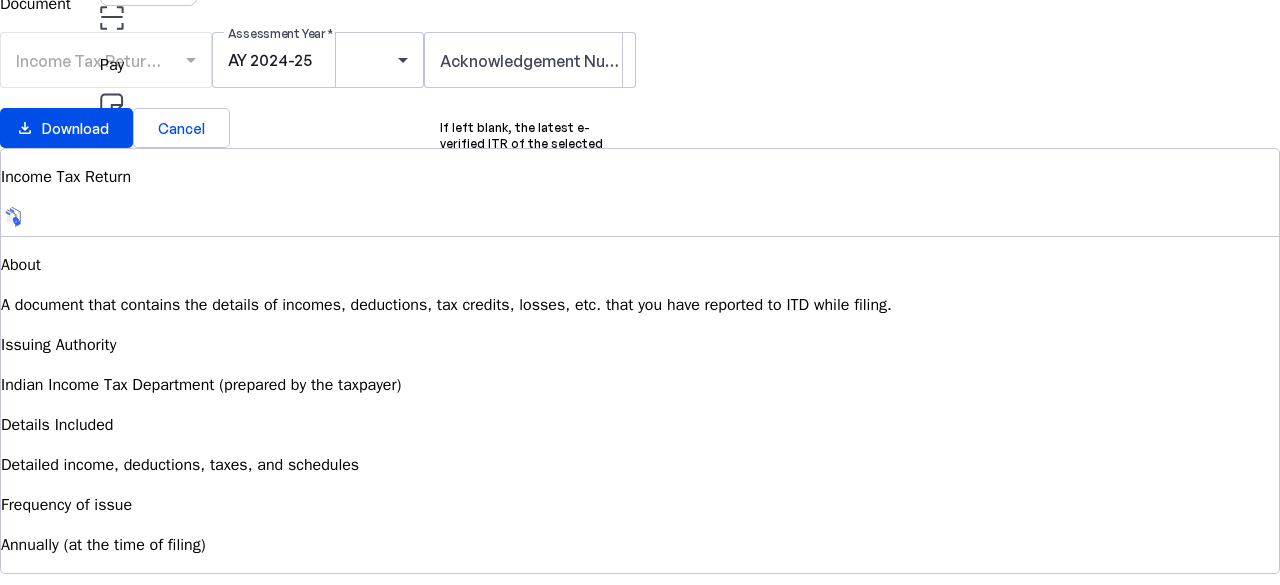 scroll, scrollTop: 0, scrollLeft: 0, axis: both 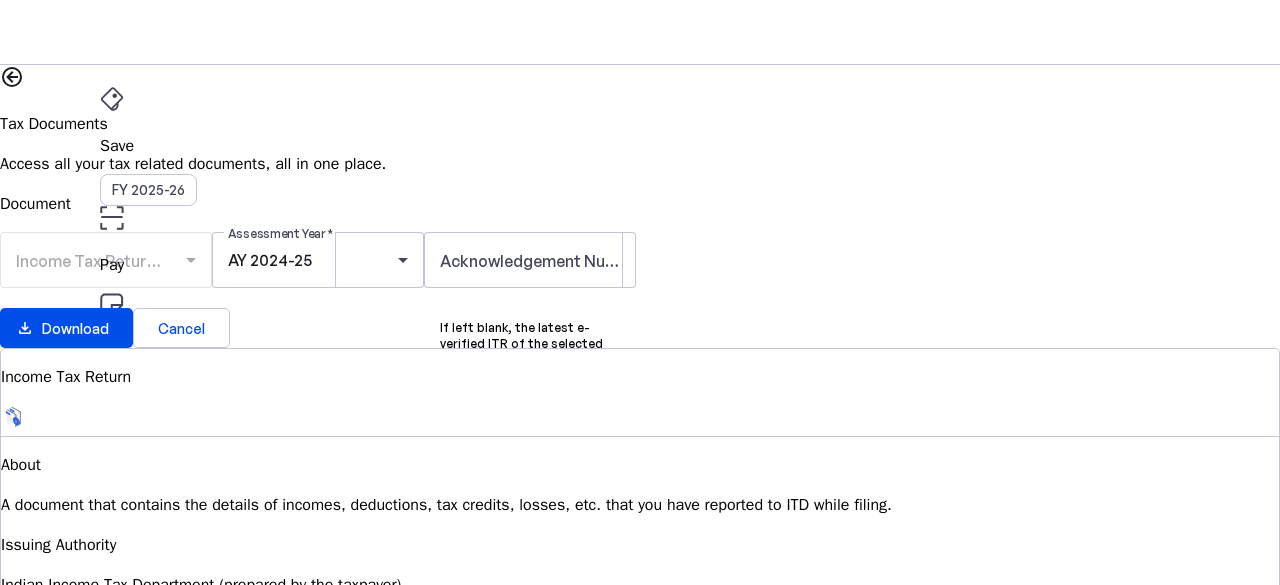 click at bounding box center (112, 99) 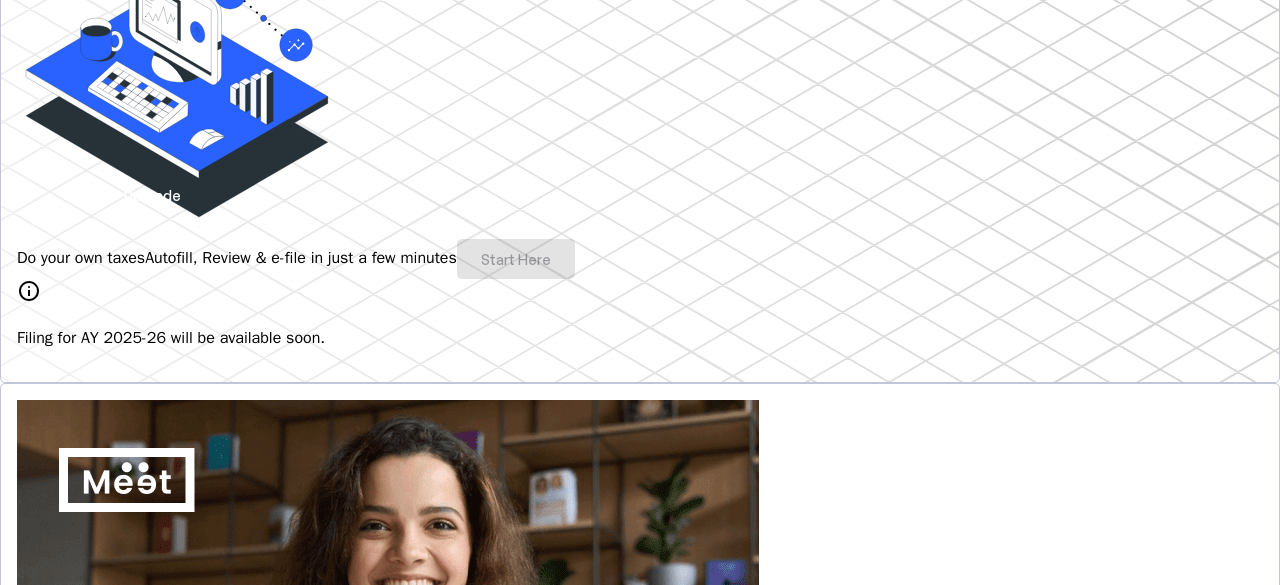 scroll, scrollTop: 400, scrollLeft: 0, axis: vertical 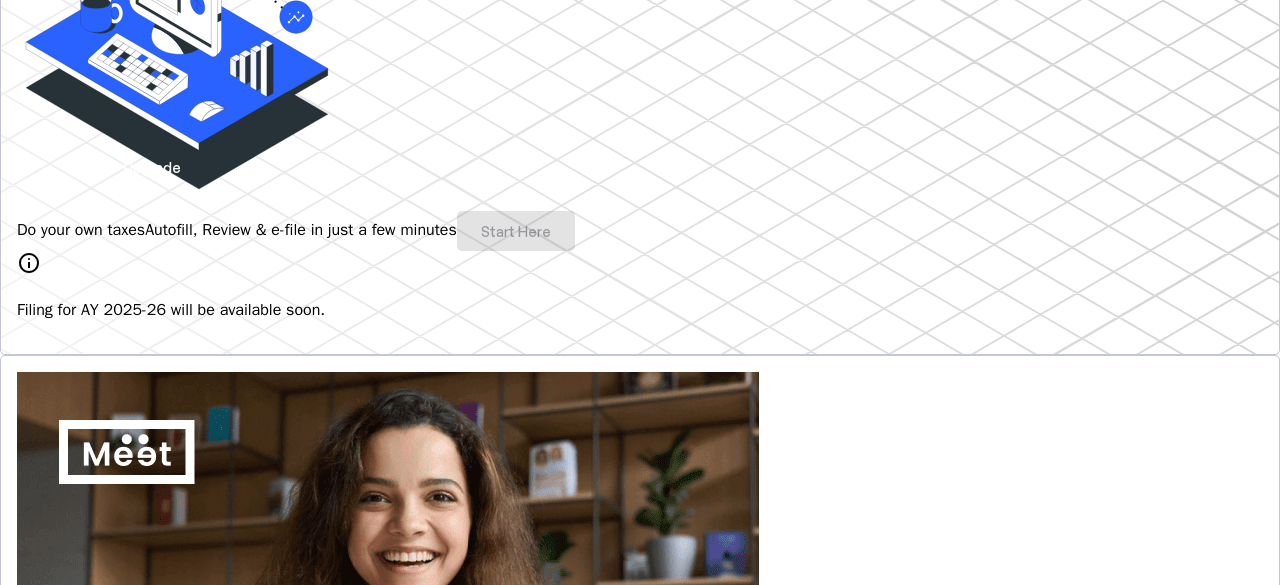 click on "info" at bounding box center (29, 263) 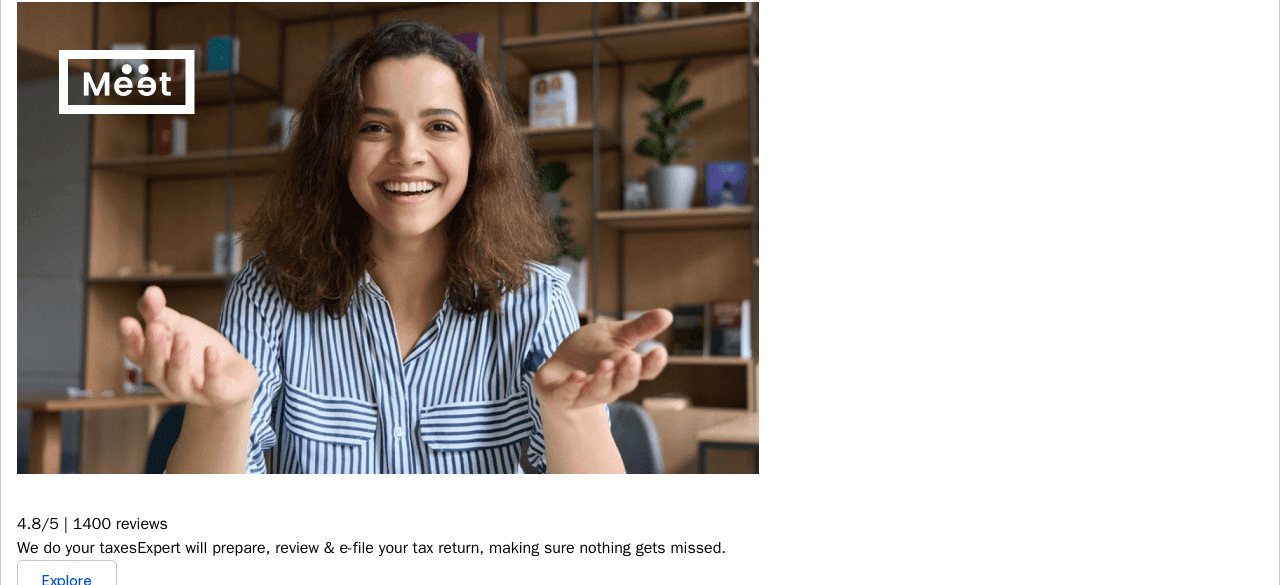 scroll, scrollTop: 800, scrollLeft: 0, axis: vertical 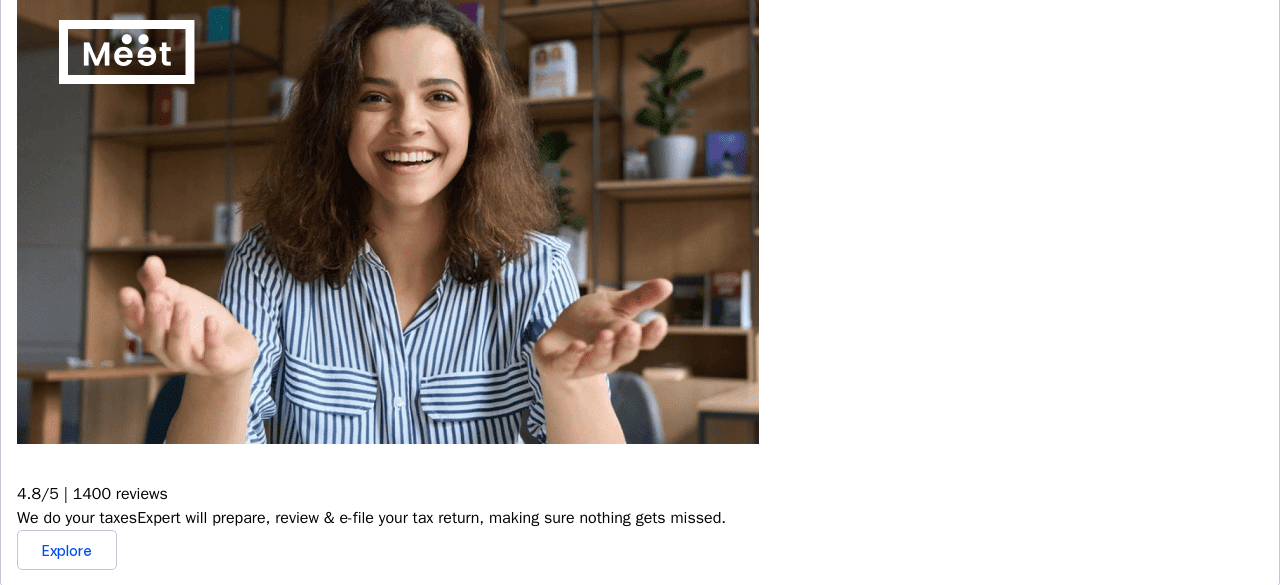click on "Connect to multiple apps In just a few clicks, seamlessly fetch all your trades directly from your broker and ensure accurate reporting." at bounding box center (640, 748) 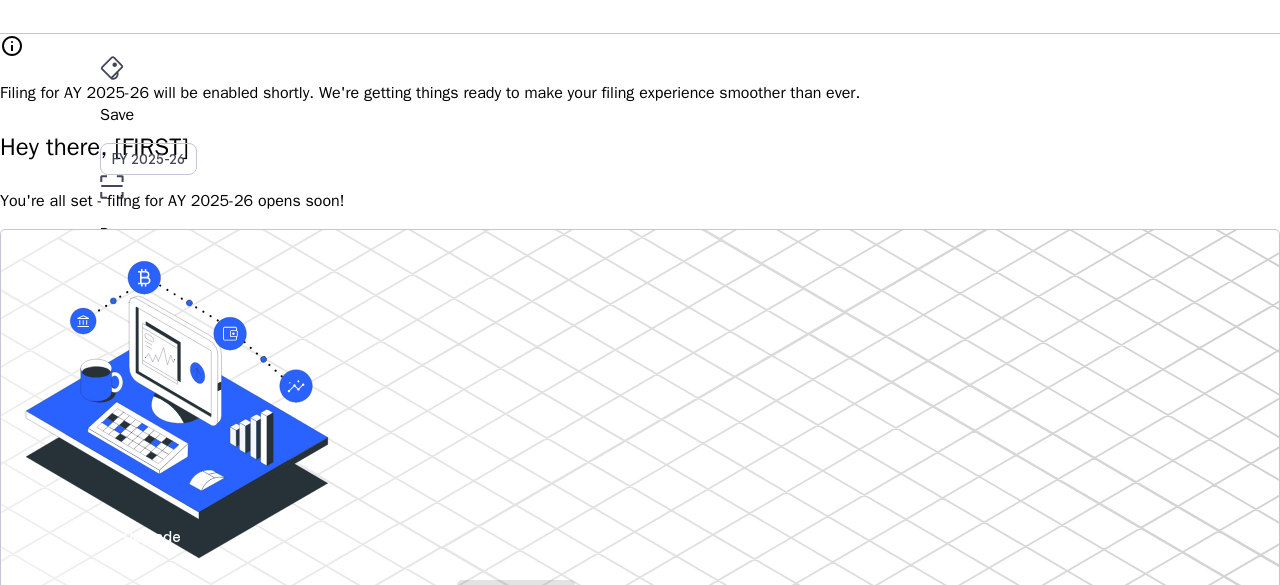 scroll, scrollTop: 0, scrollLeft: 0, axis: both 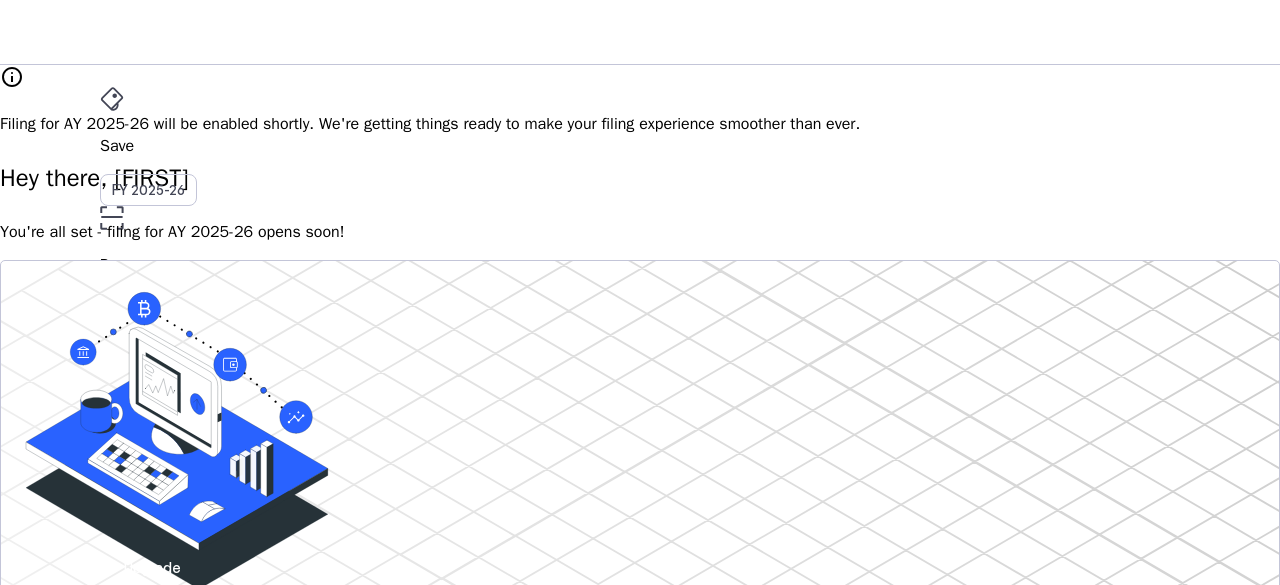 click on "AY 2025-26" at bounding box center (149, 396) 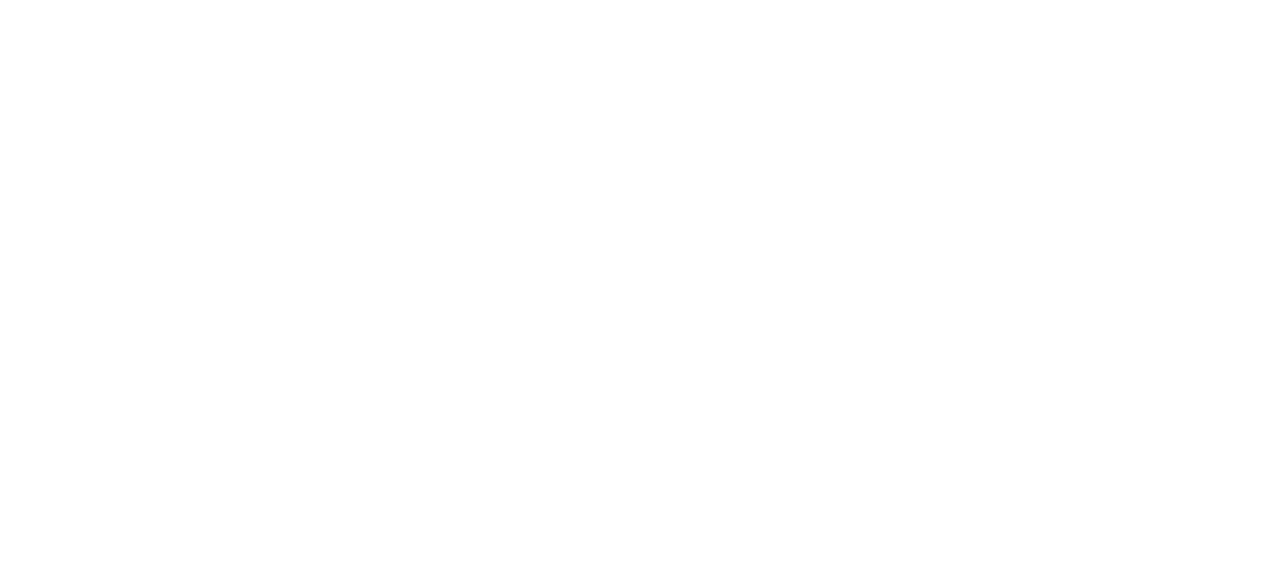 scroll, scrollTop: 0, scrollLeft: 0, axis: both 